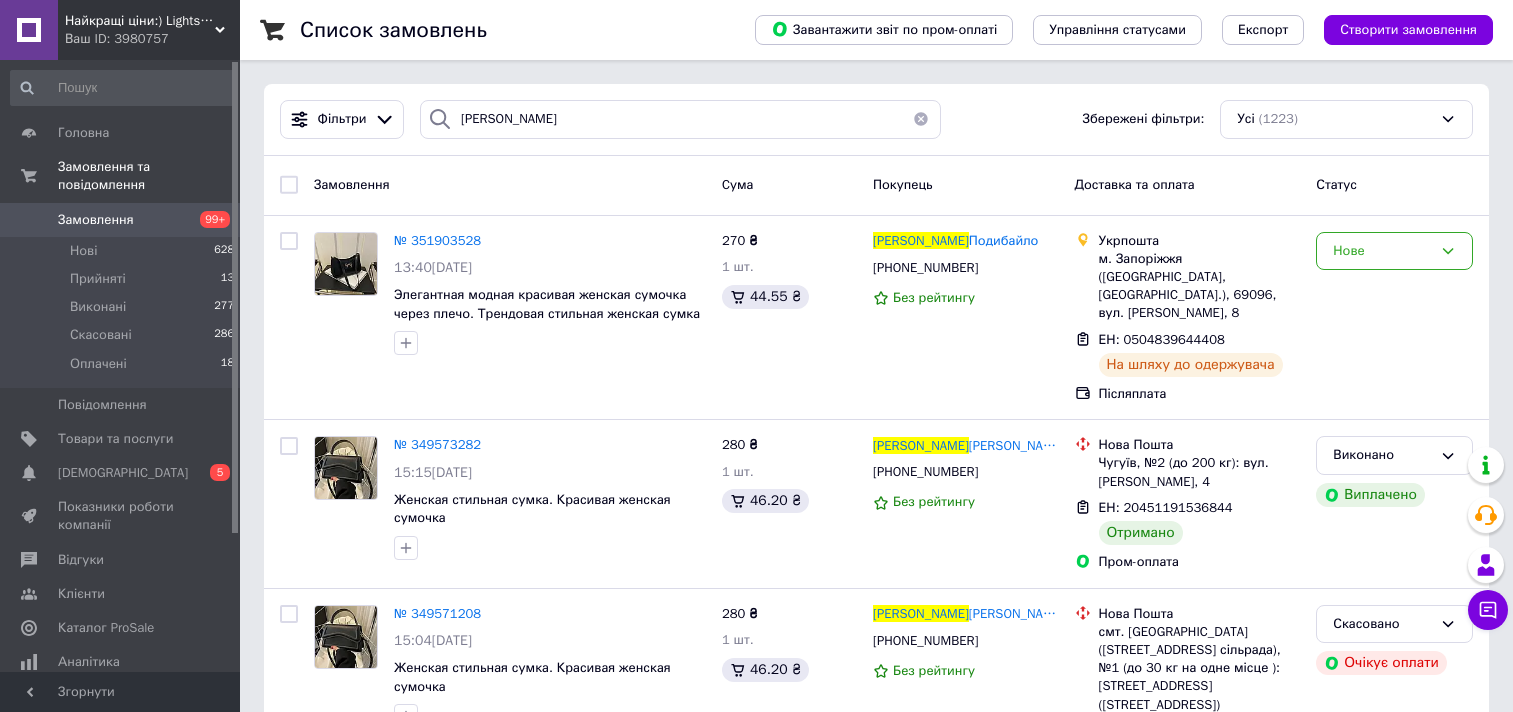 scroll, scrollTop: 0, scrollLeft: 0, axis: both 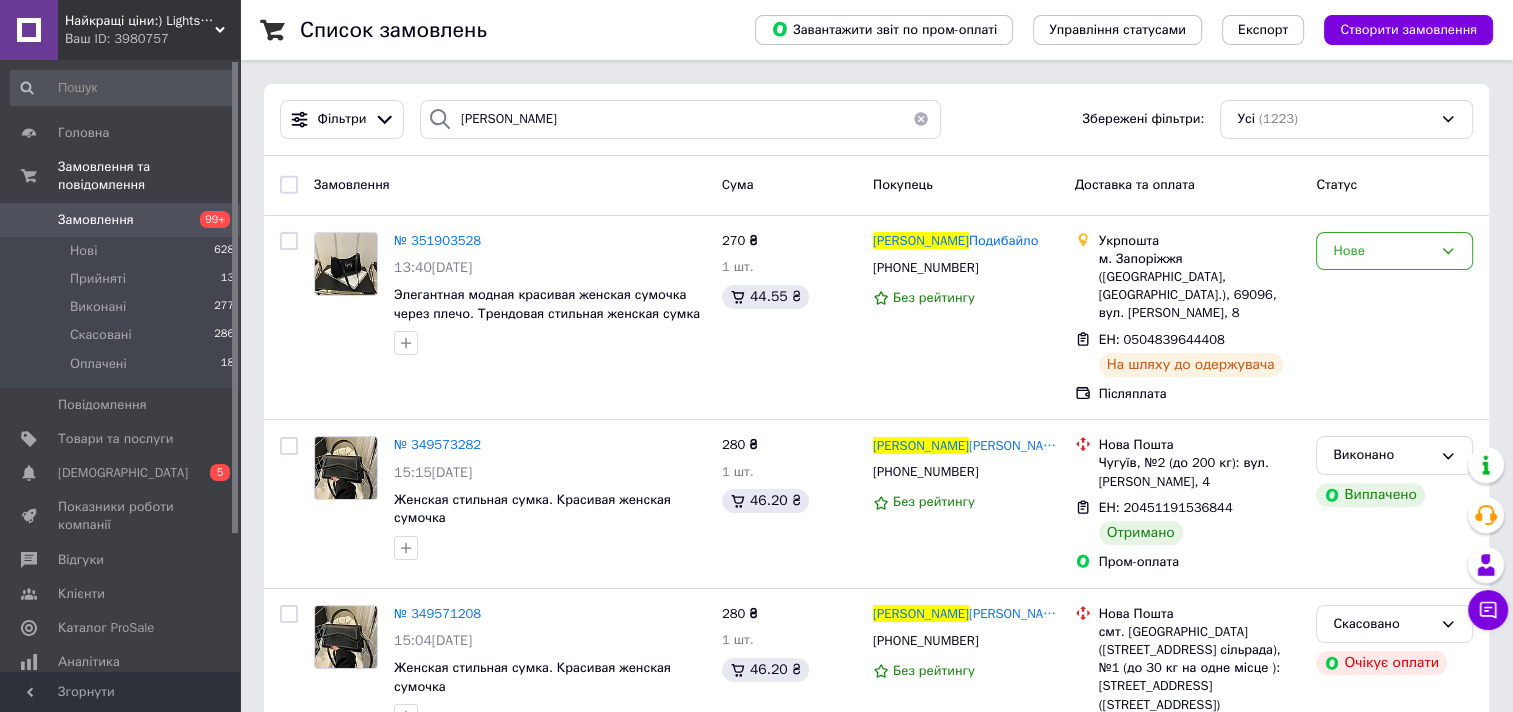 drag, startPoint x: 648, startPoint y: 135, endPoint x: 406, endPoint y: 126, distance: 242.1673 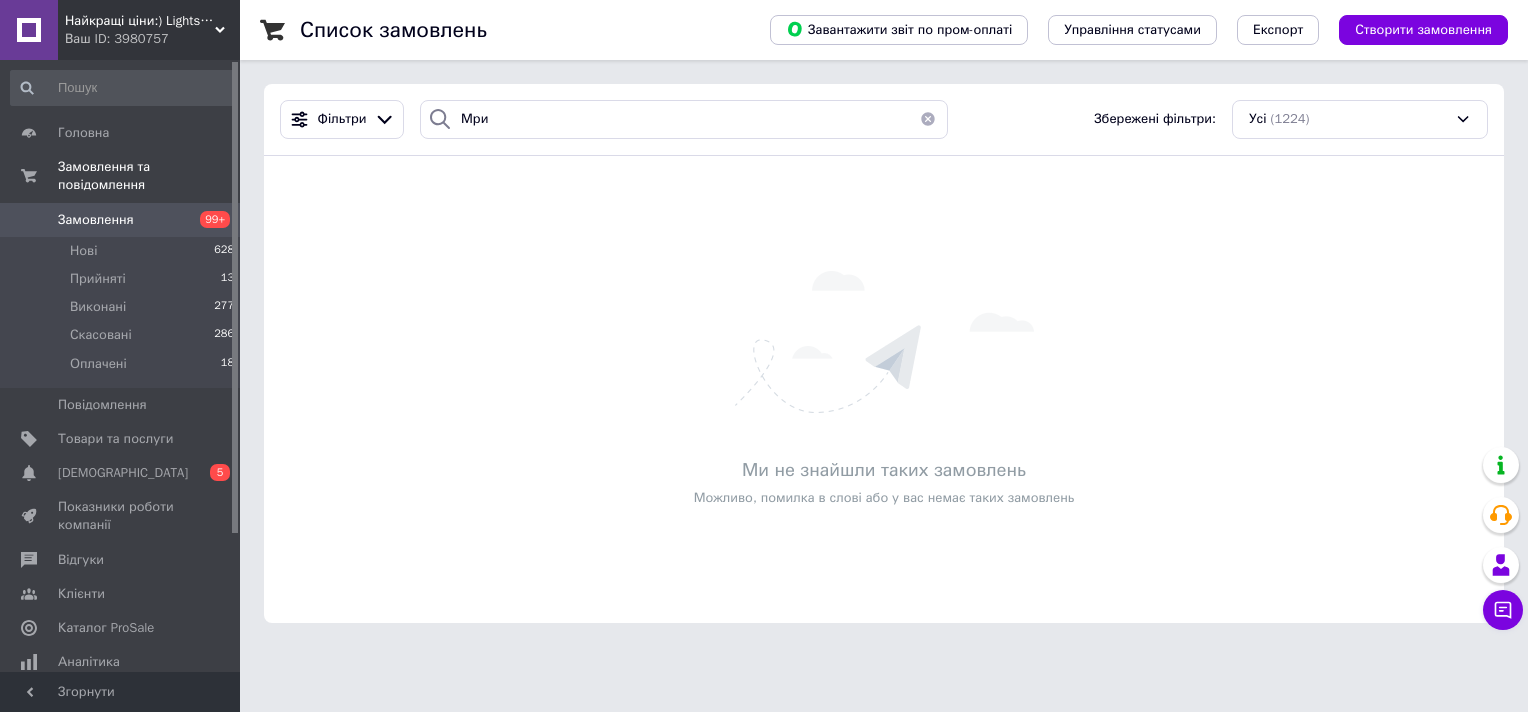 drag, startPoint x: 488, startPoint y: 109, endPoint x: 446, endPoint y: 111, distance: 42.047592 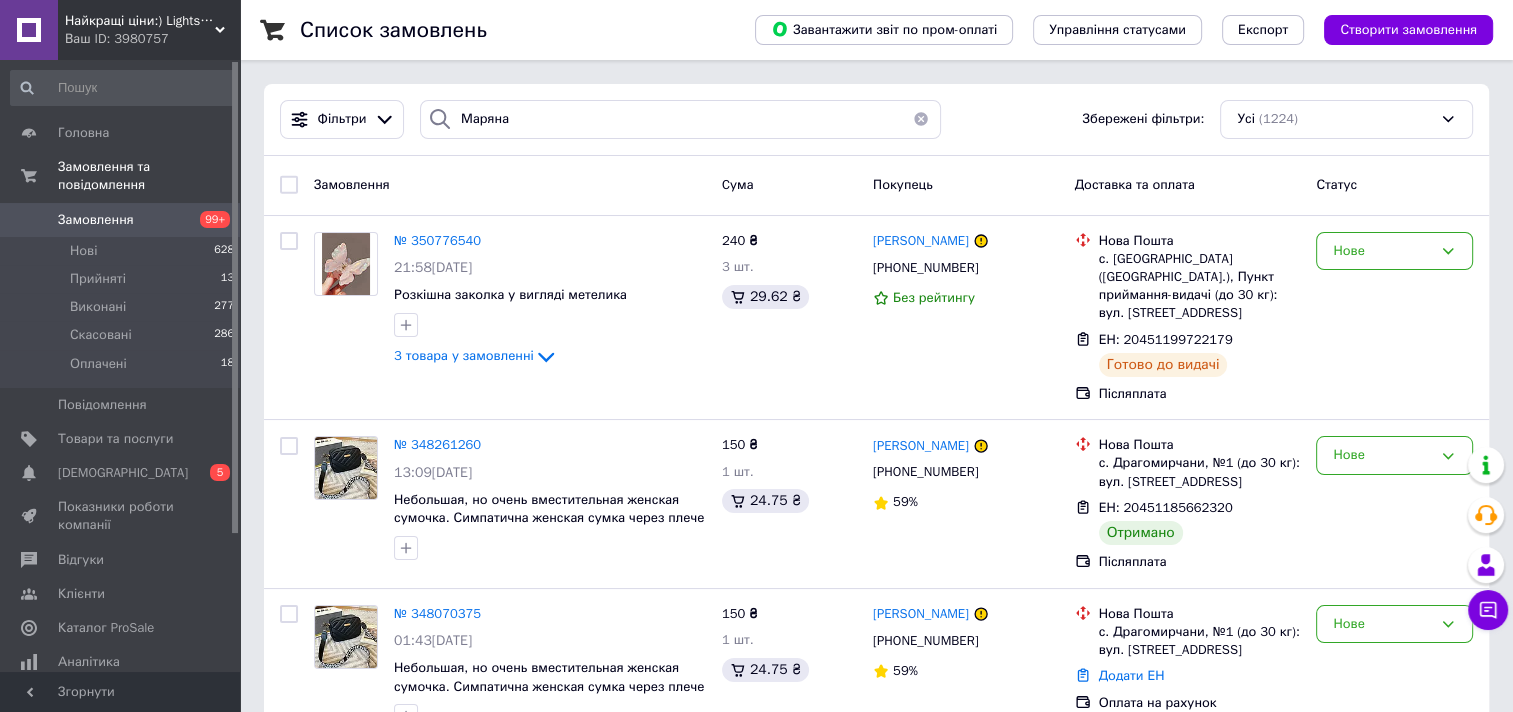 drag, startPoint x: 526, startPoint y: 119, endPoint x: 485, endPoint y: 112, distance: 41.59327 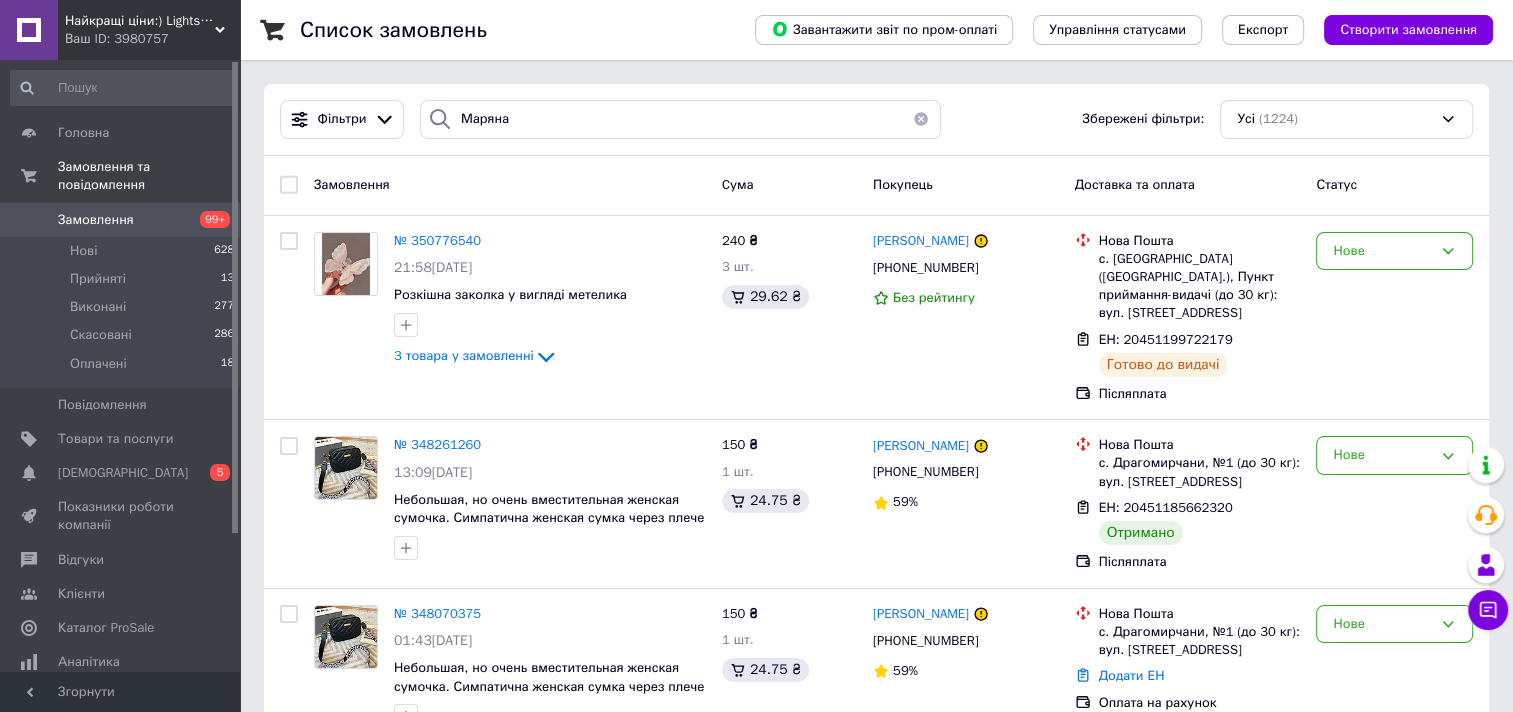 click on "Маряна" at bounding box center [680, 119] 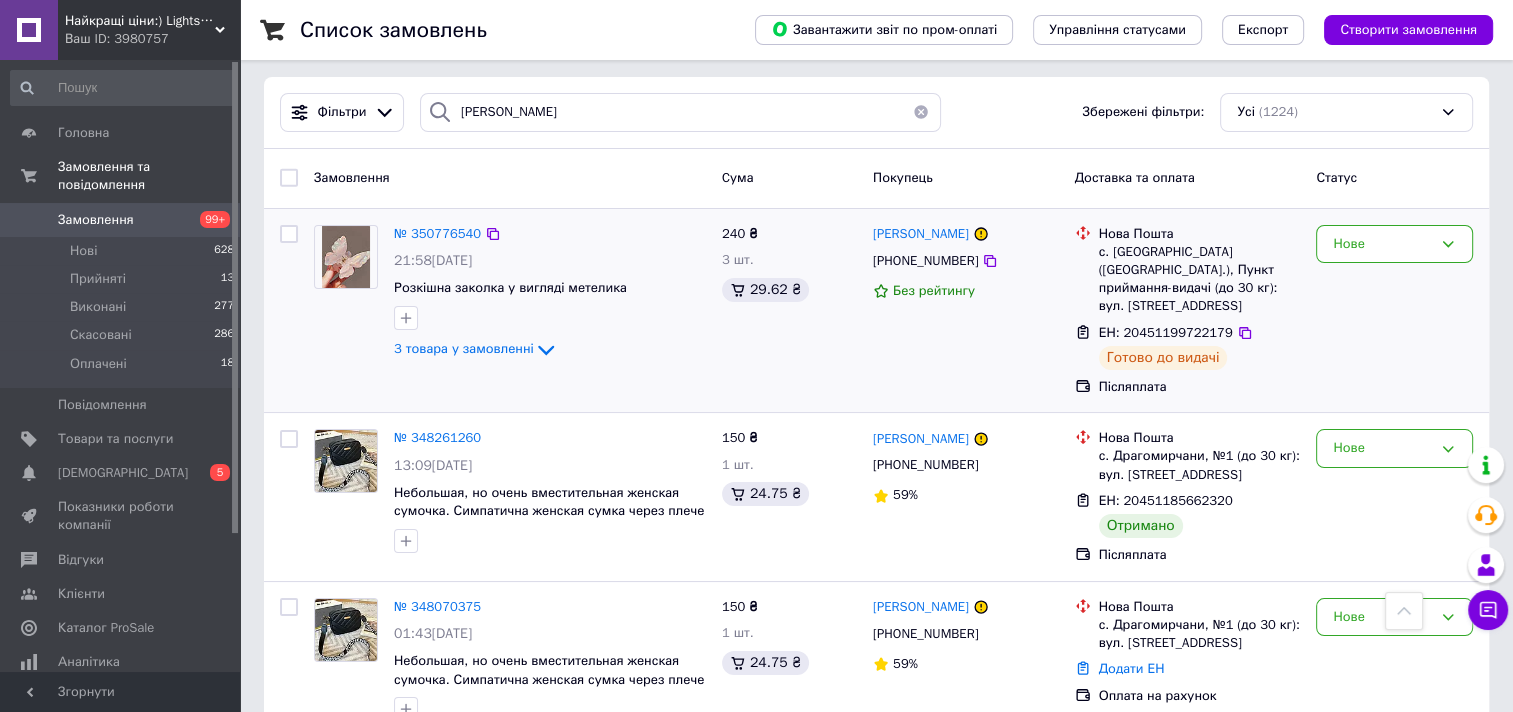 scroll, scrollTop: 0, scrollLeft: 0, axis: both 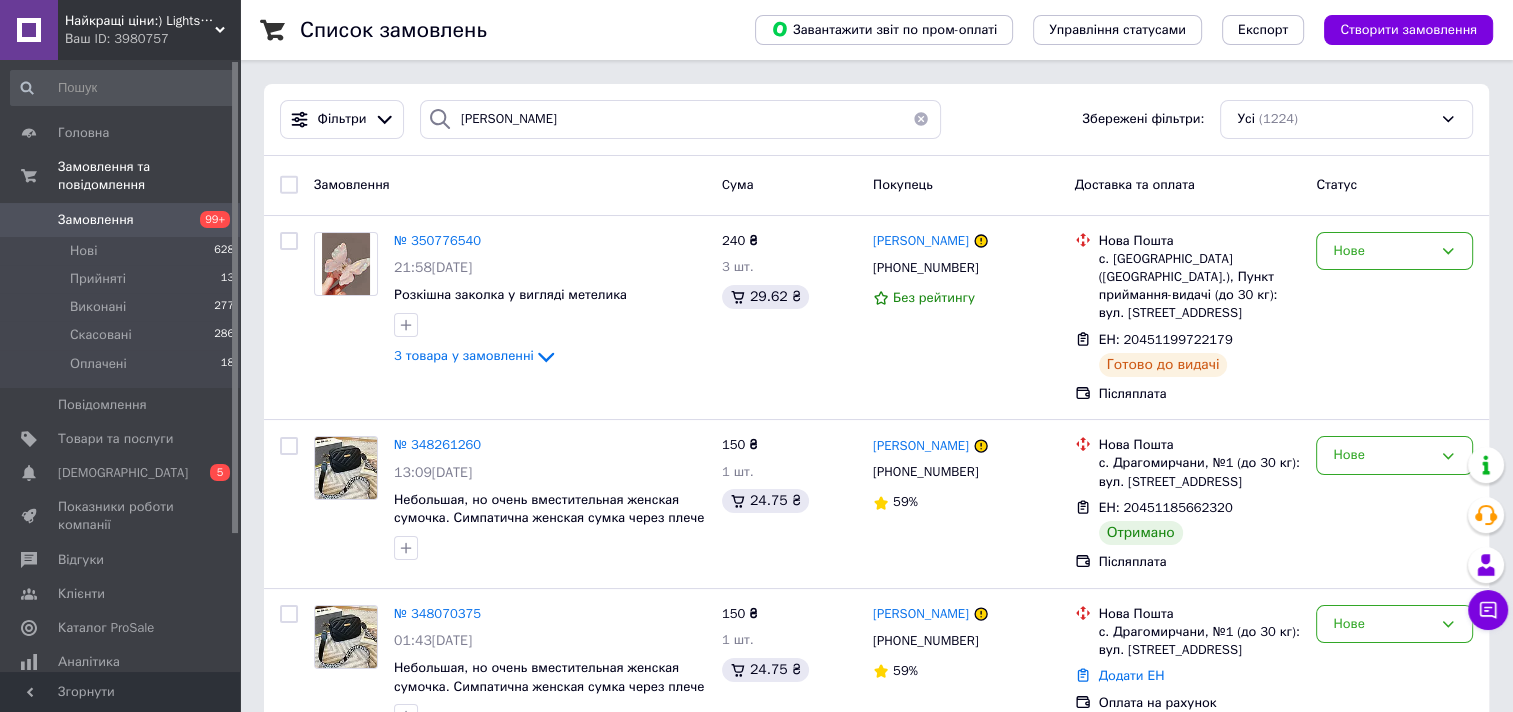 type on "[PERSON_NAME]" 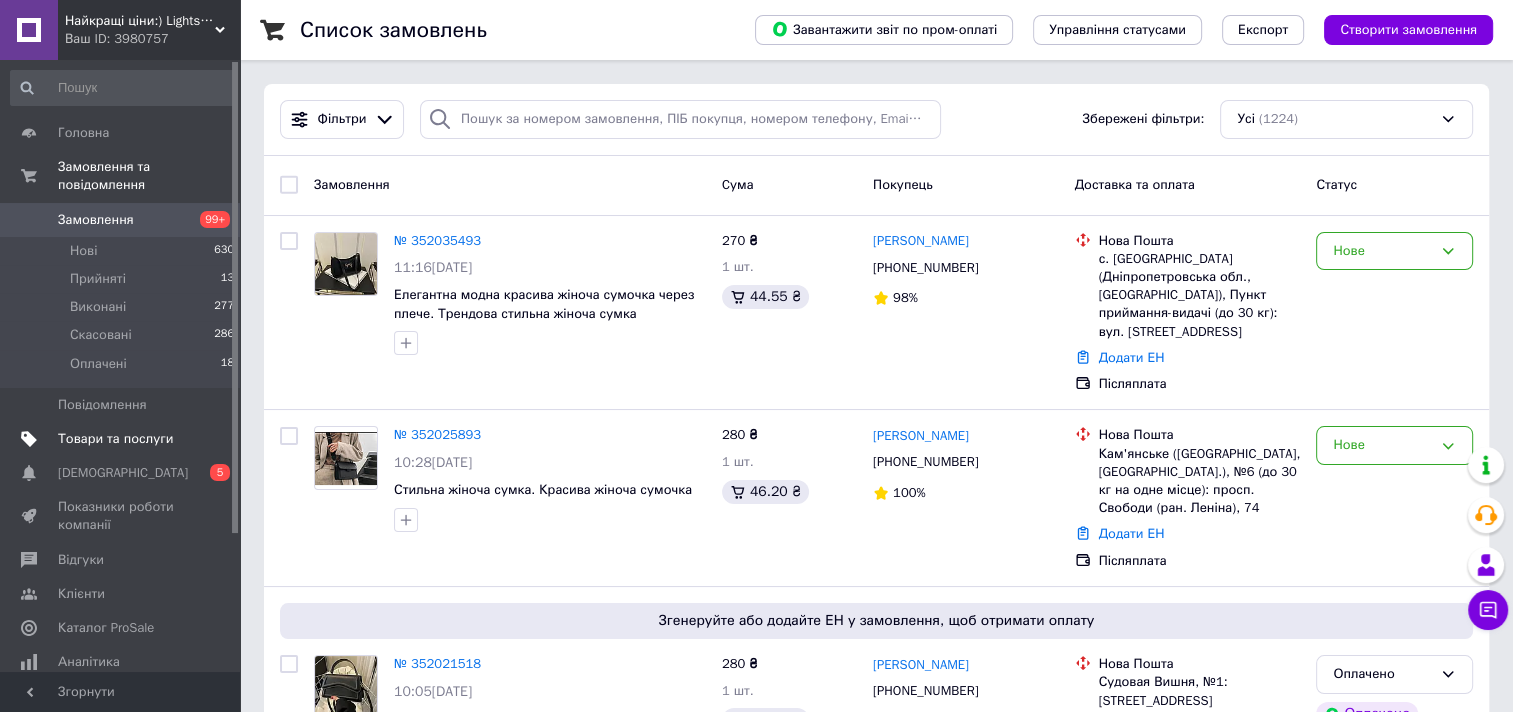 click on "Товари та послуги" at bounding box center (121, 439) 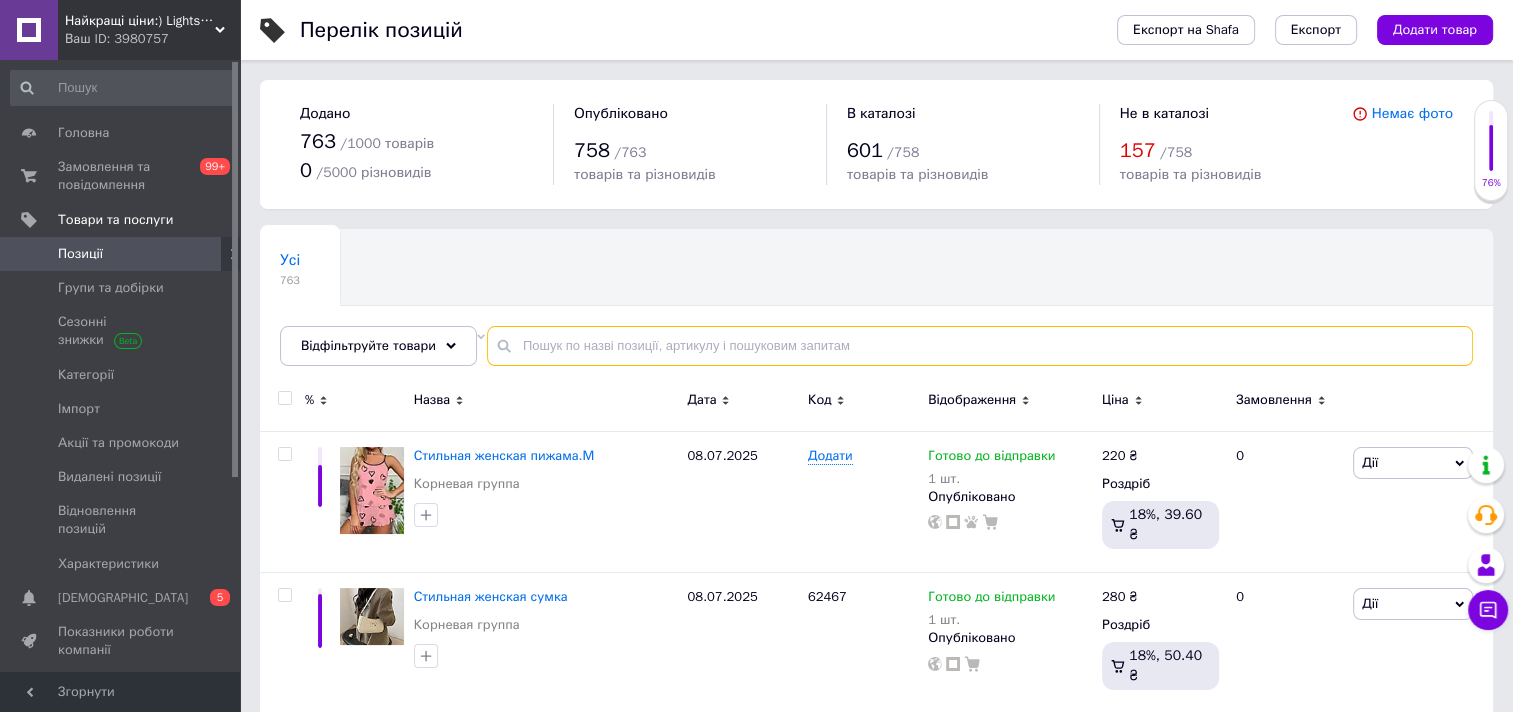 click at bounding box center (980, 346) 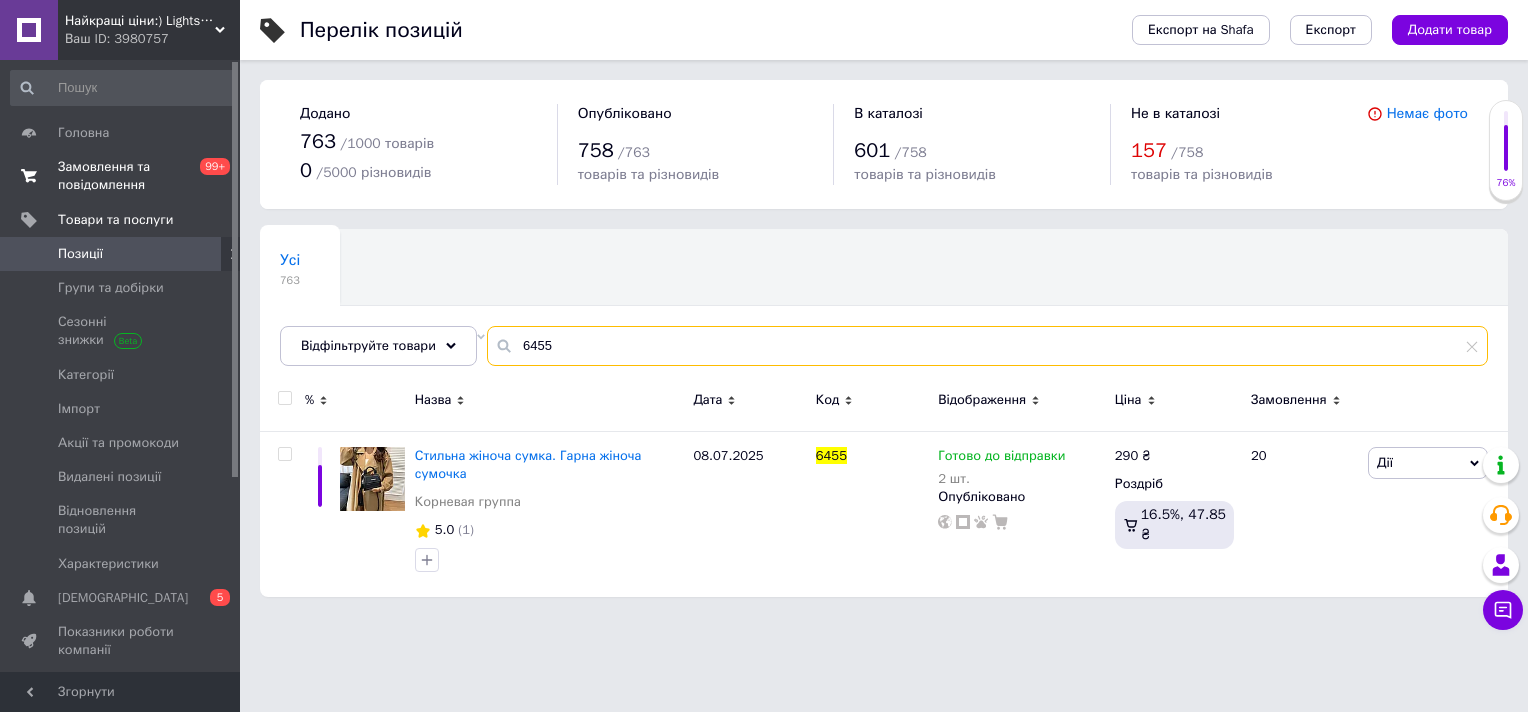 type on "6455" 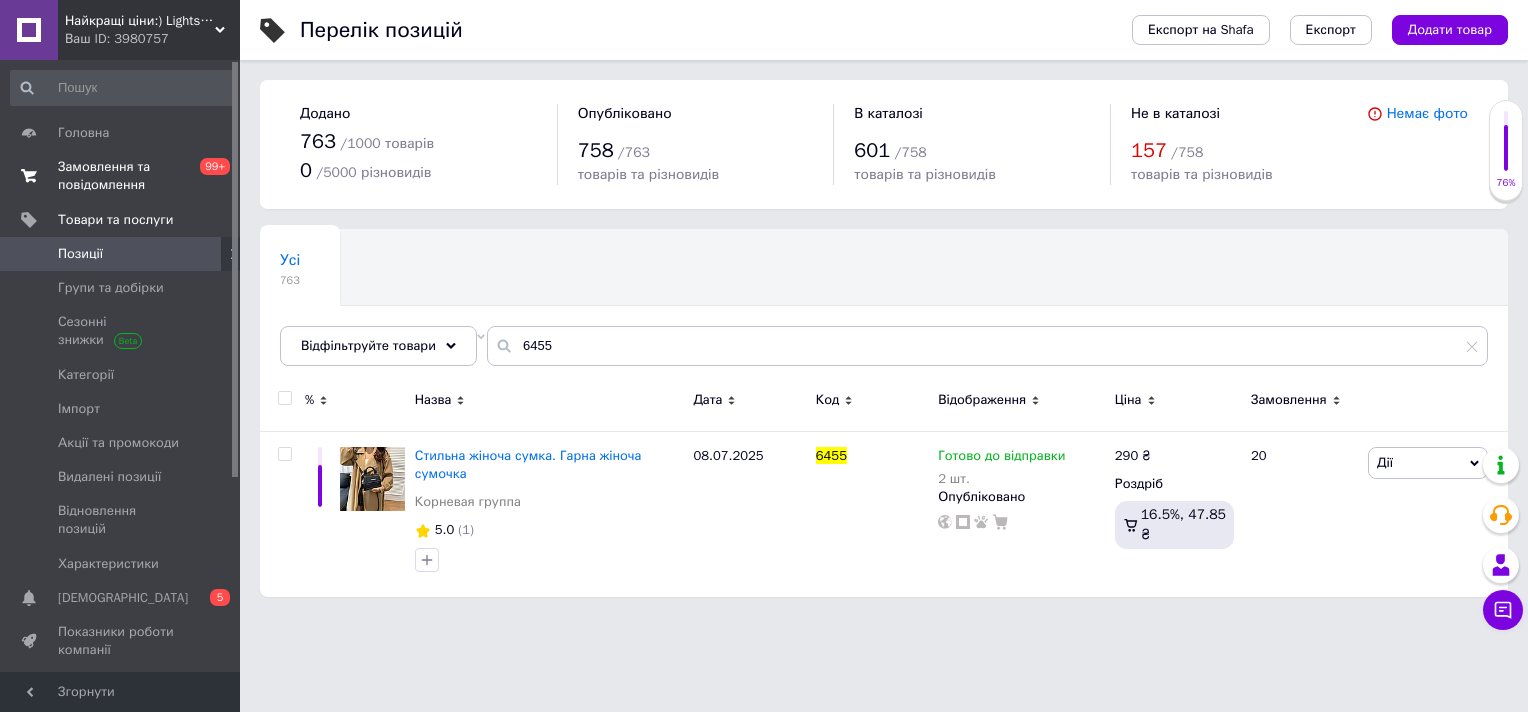 click on "Замовлення та повідомлення 0 99+" at bounding box center (123, 176) 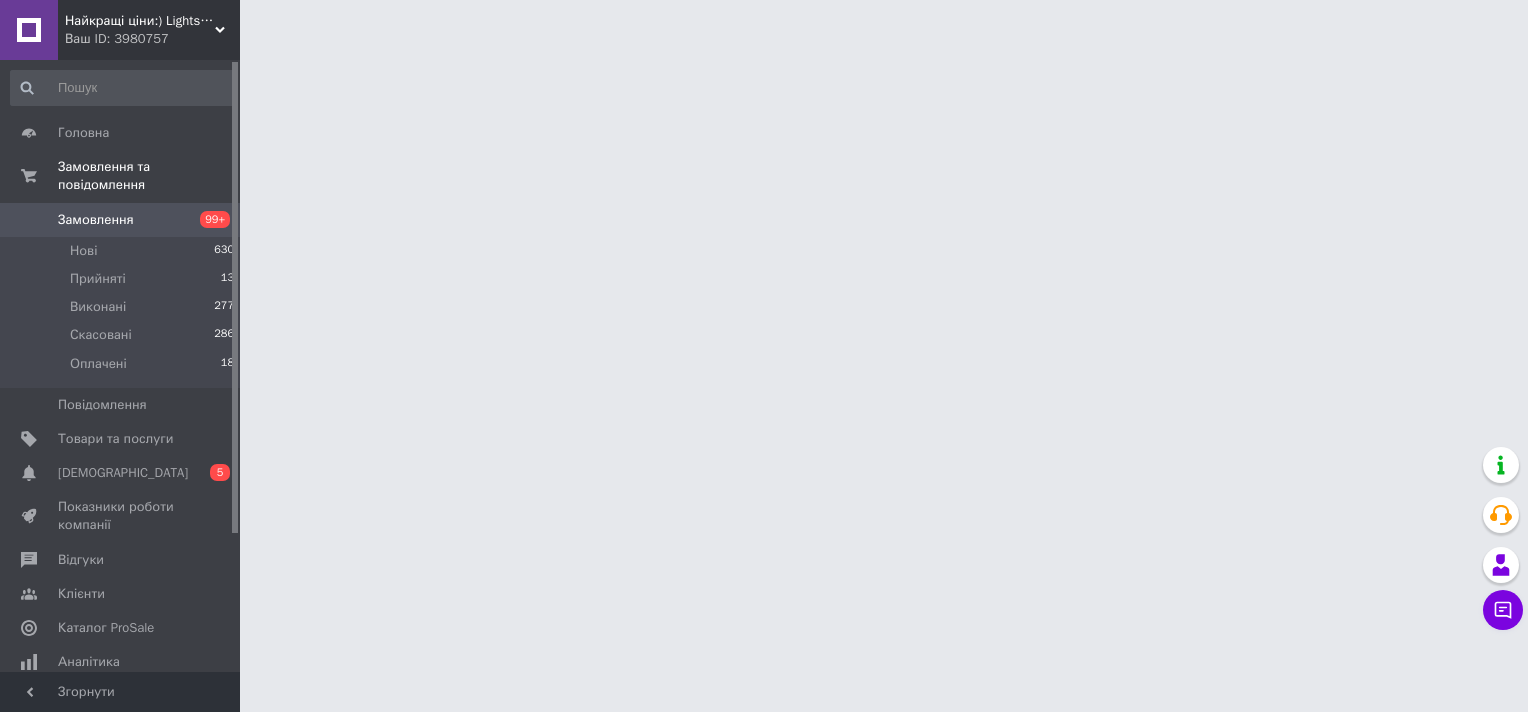 click on "Замовлення" at bounding box center (121, 220) 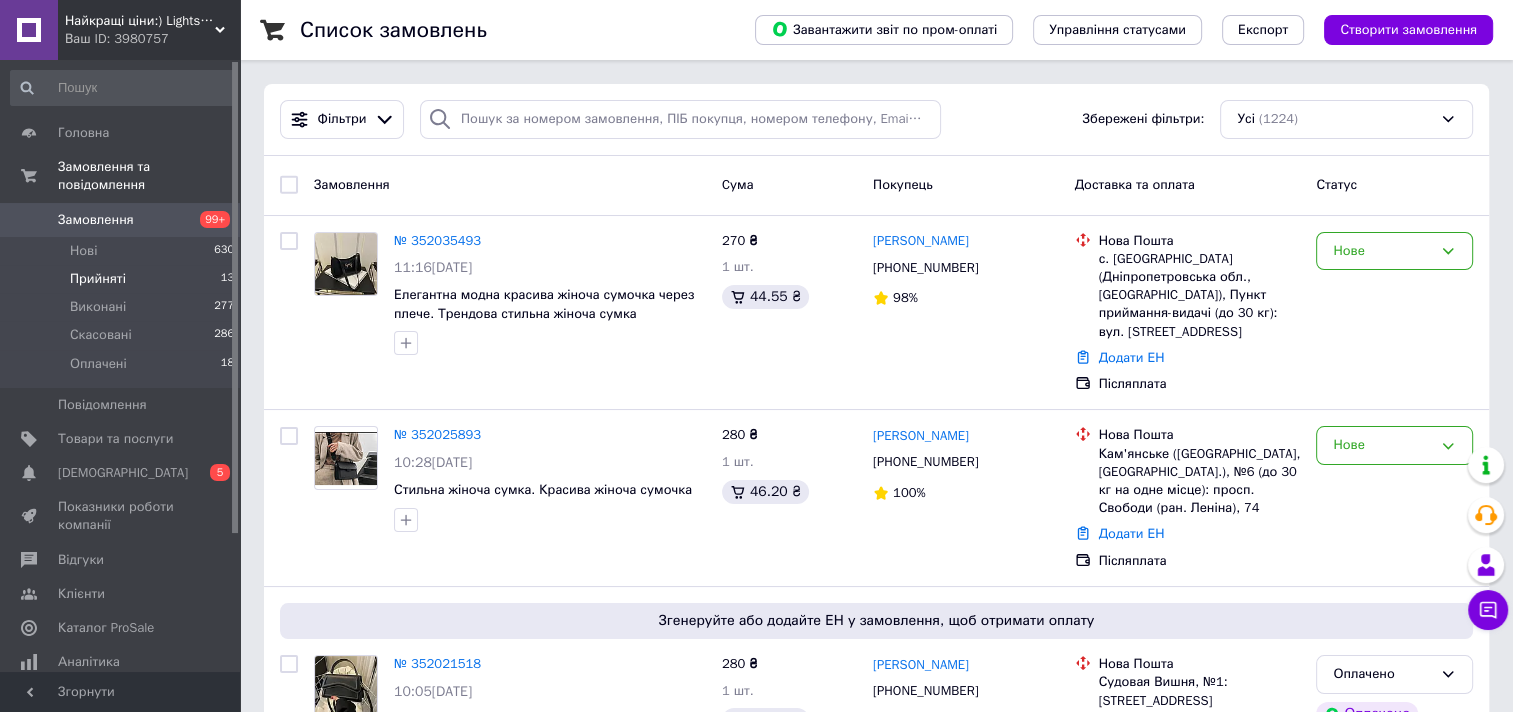 scroll, scrollTop: 178, scrollLeft: 0, axis: vertical 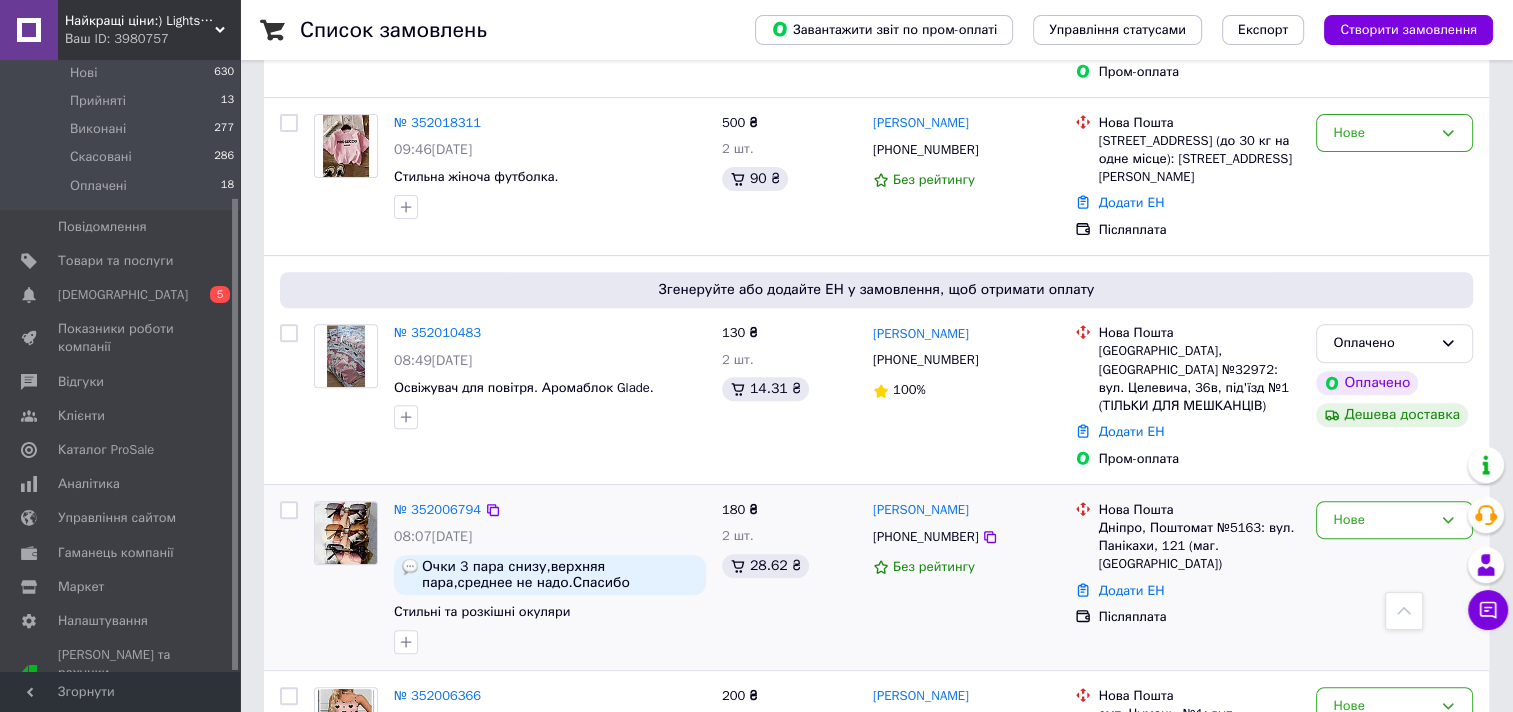 click on "№ 352006794 08:07[DATE] Очки 3 пара снизу,верхняя пара,среднее не надо.Спасибо Стильні та розкішні окуляри" at bounding box center (550, 577) 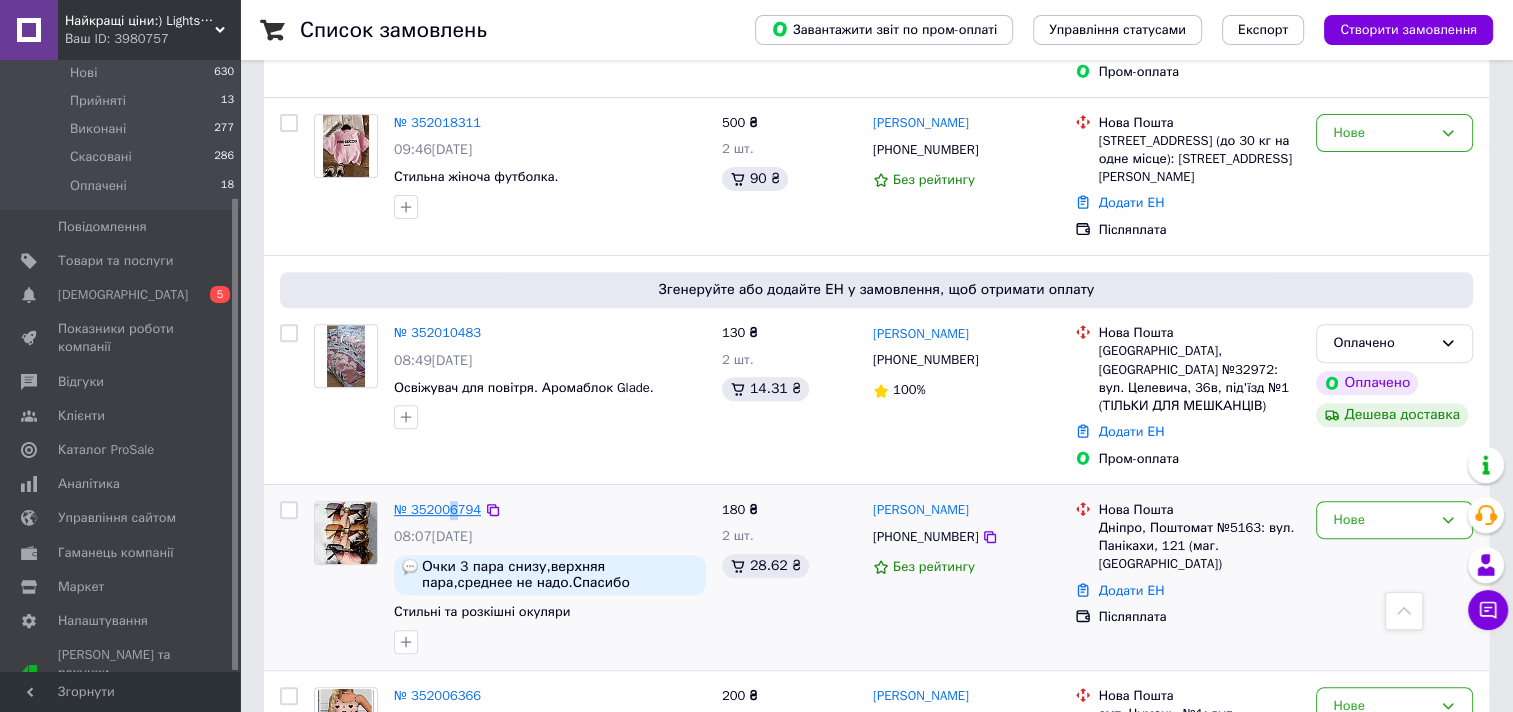 click on "№ 352006794" at bounding box center [437, 509] 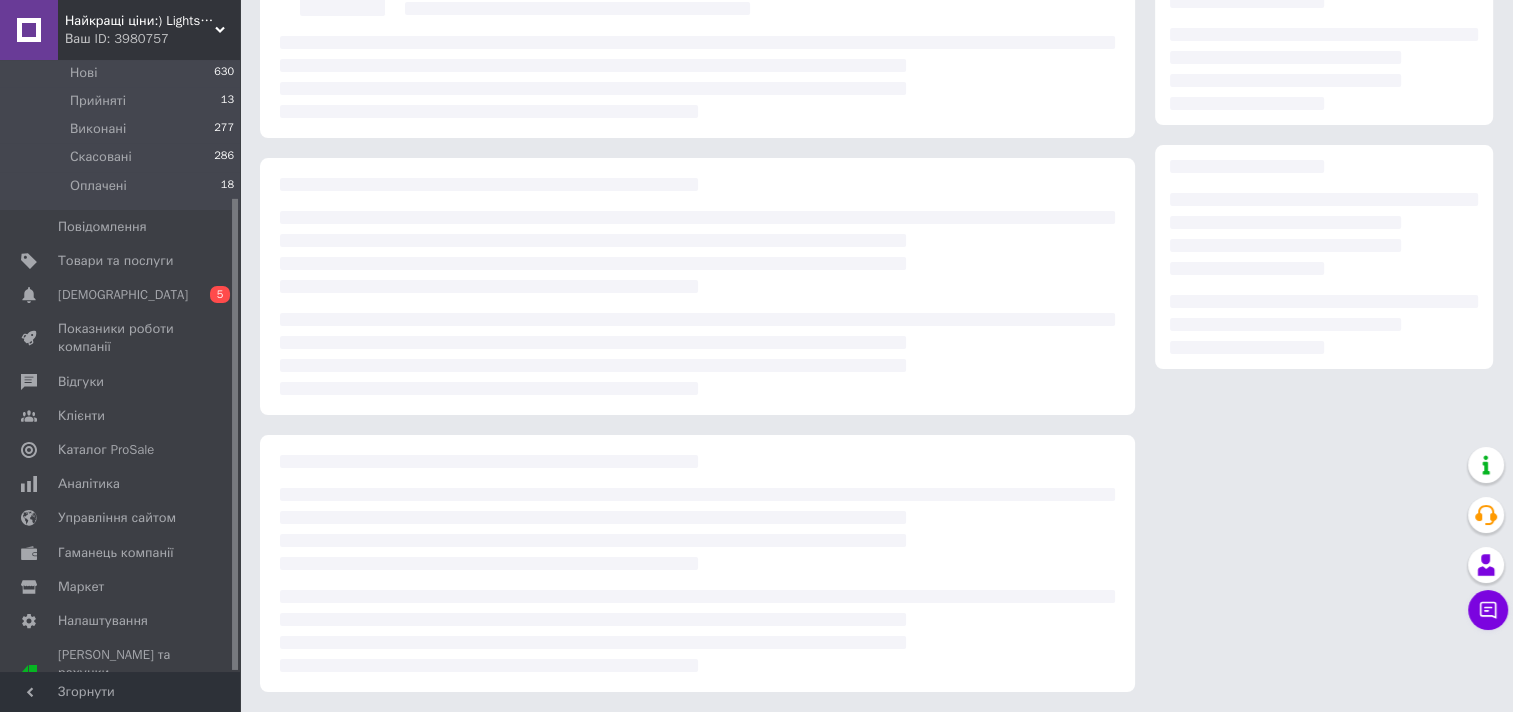 scroll, scrollTop: 0, scrollLeft: 0, axis: both 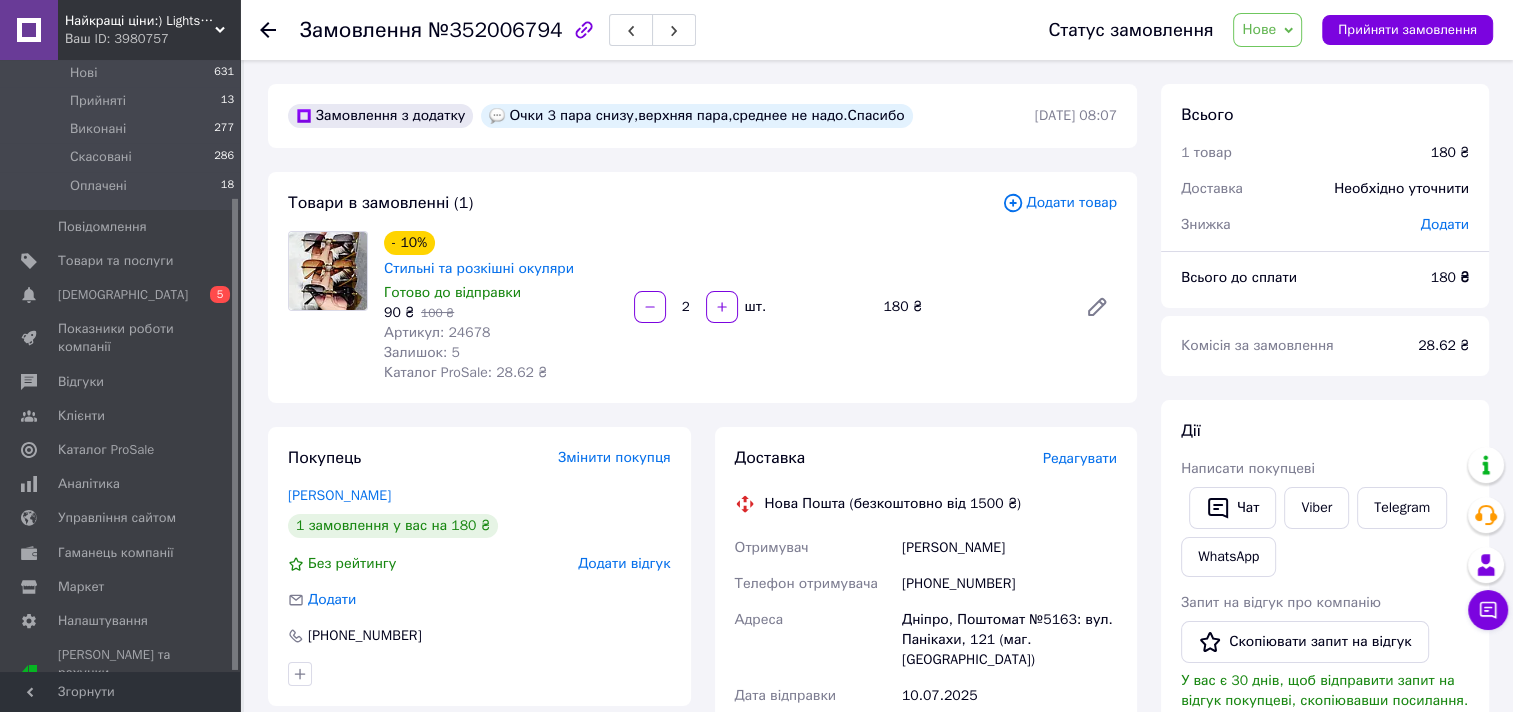 click at bounding box center [328, 271] 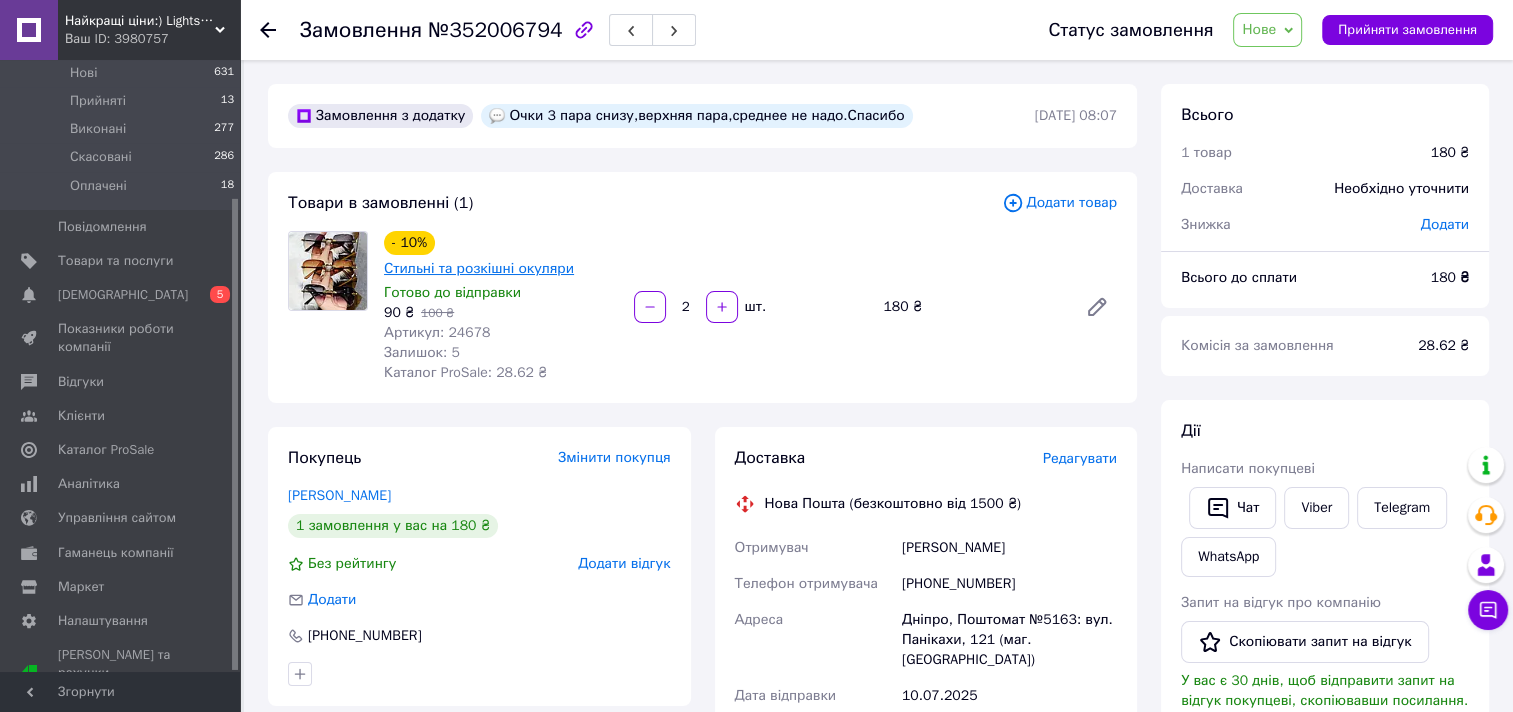 click on "Стильні та розкішні окуляри" at bounding box center [479, 268] 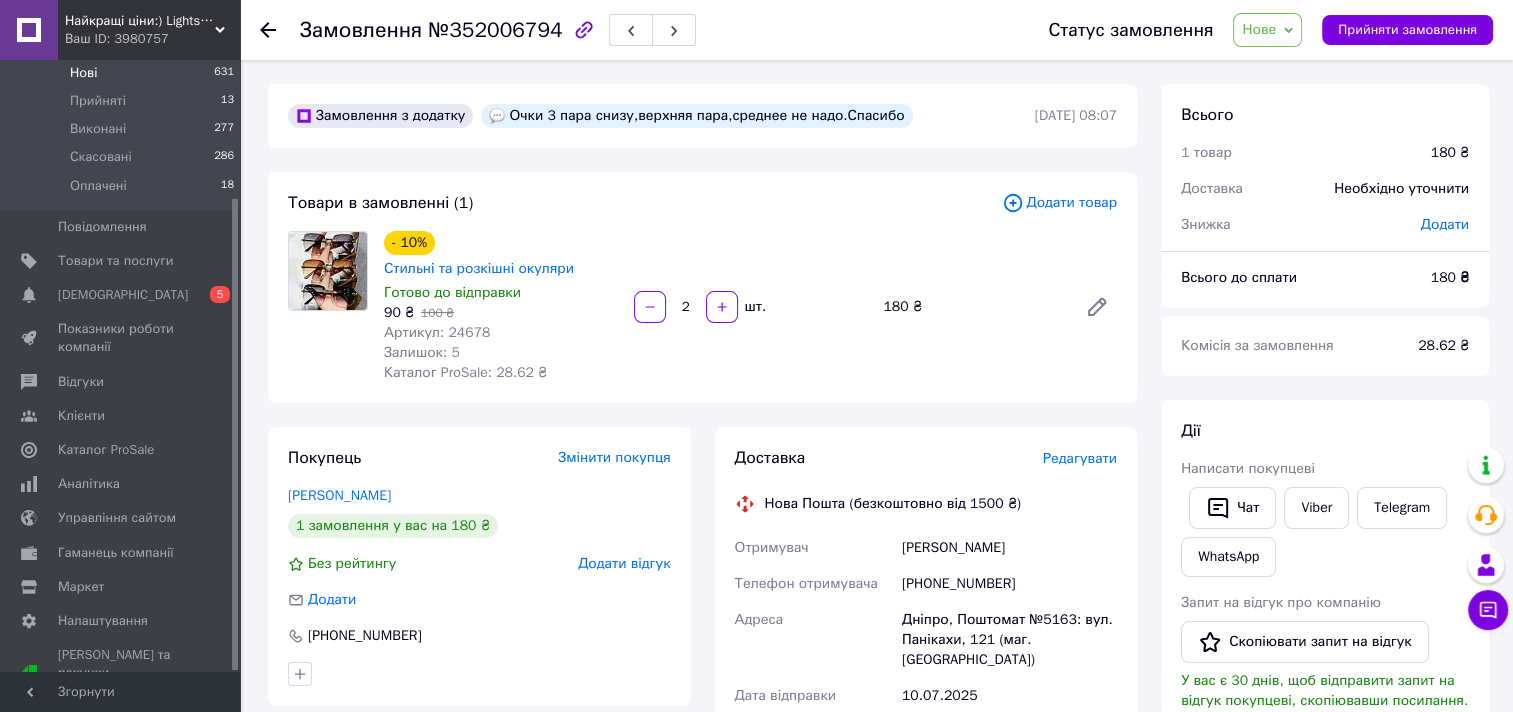 scroll, scrollTop: 0, scrollLeft: 0, axis: both 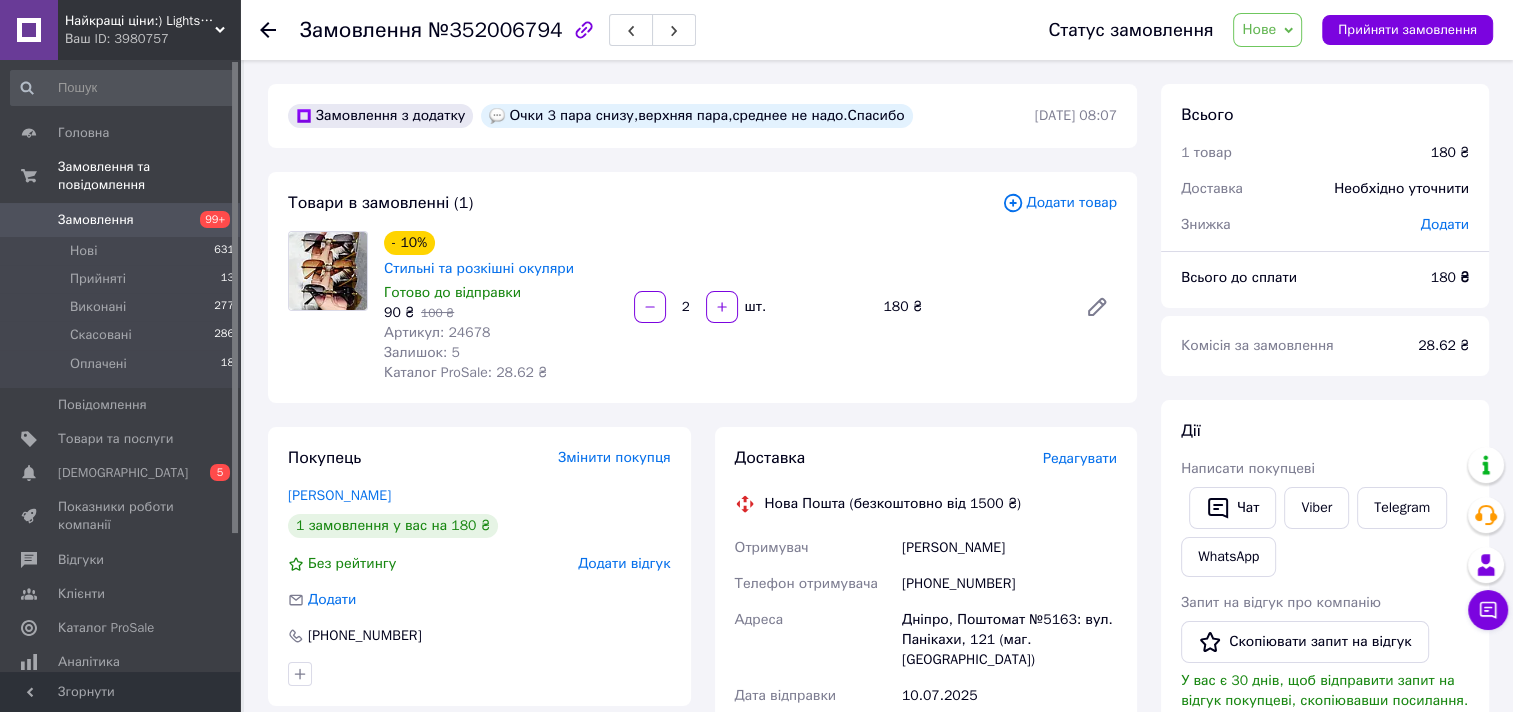 click on "Замовлення" at bounding box center [121, 220] 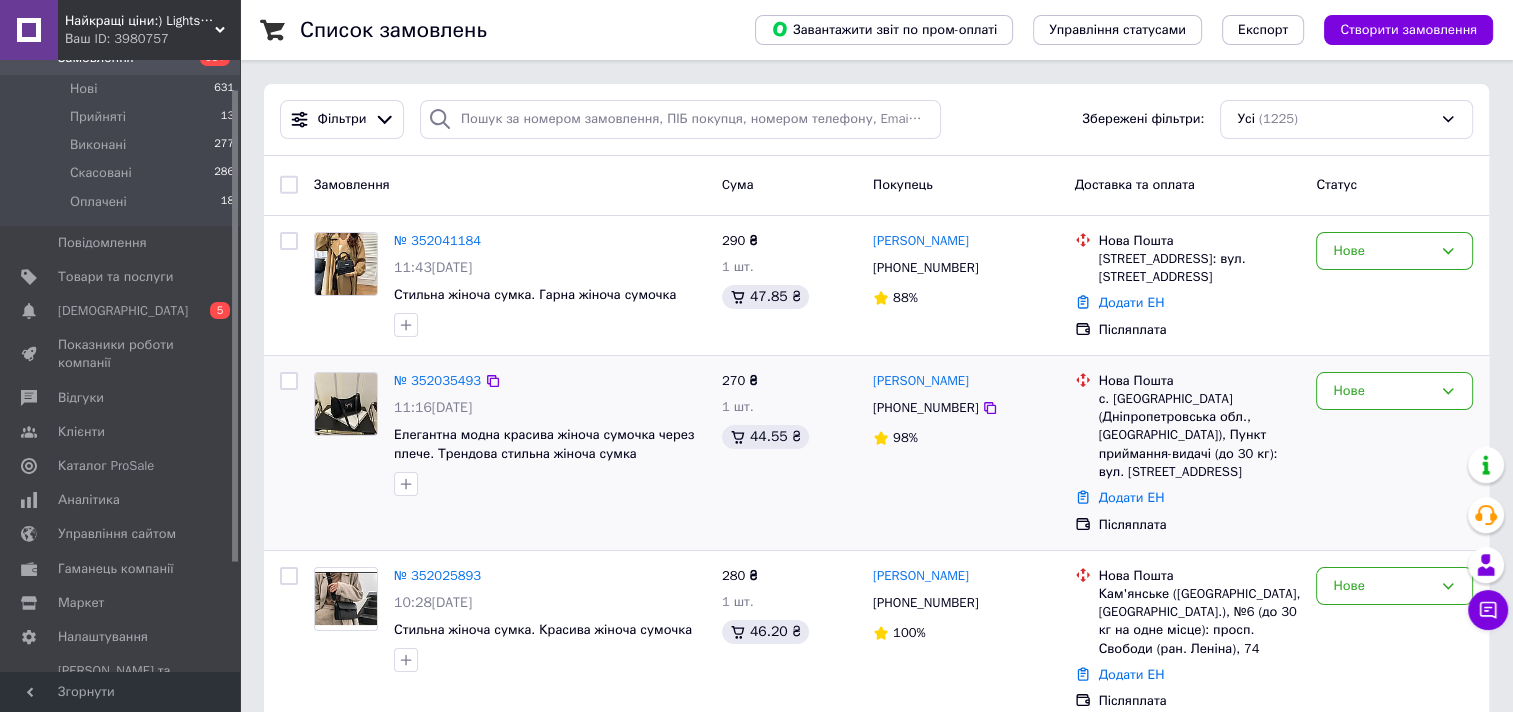 scroll, scrollTop: 178, scrollLeft: 0, axis: vertical 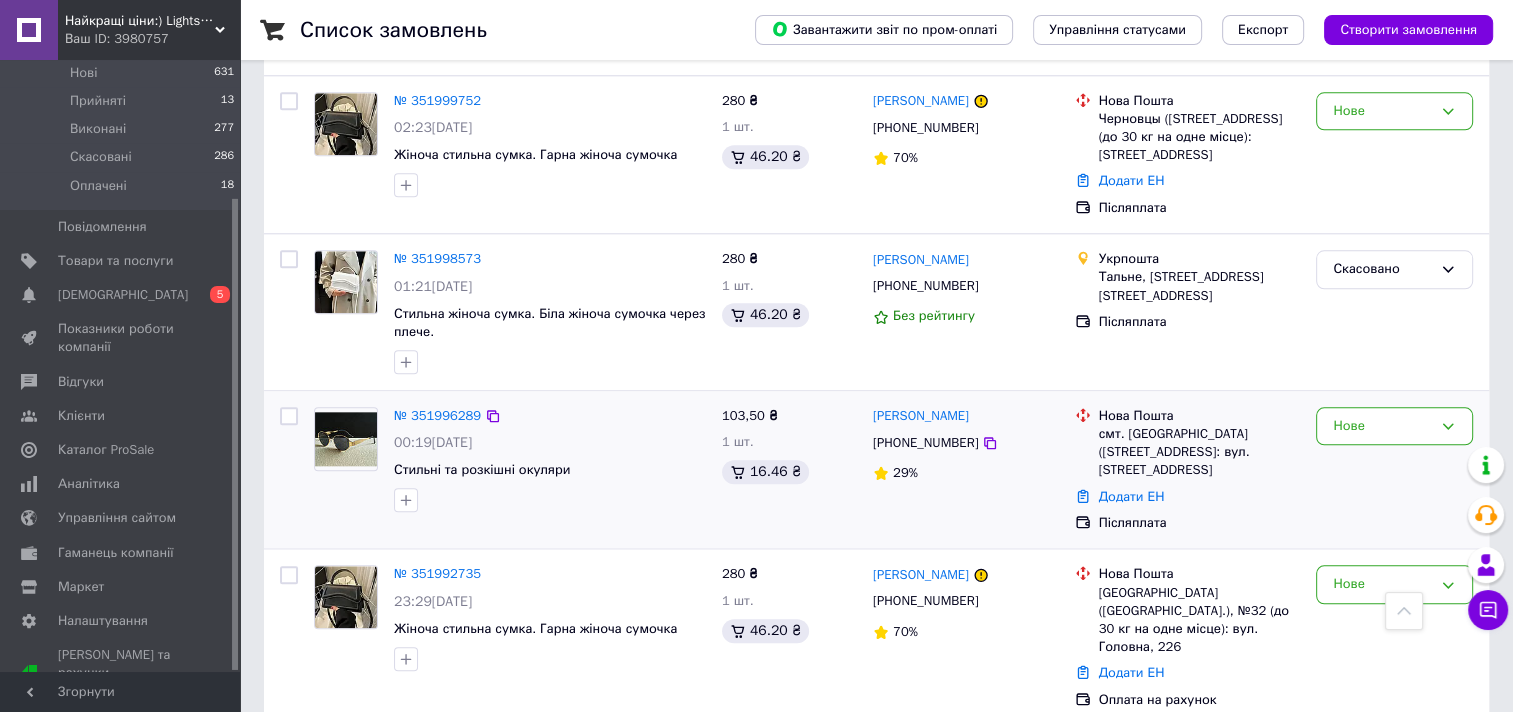 click at bounding box center [346, 439] 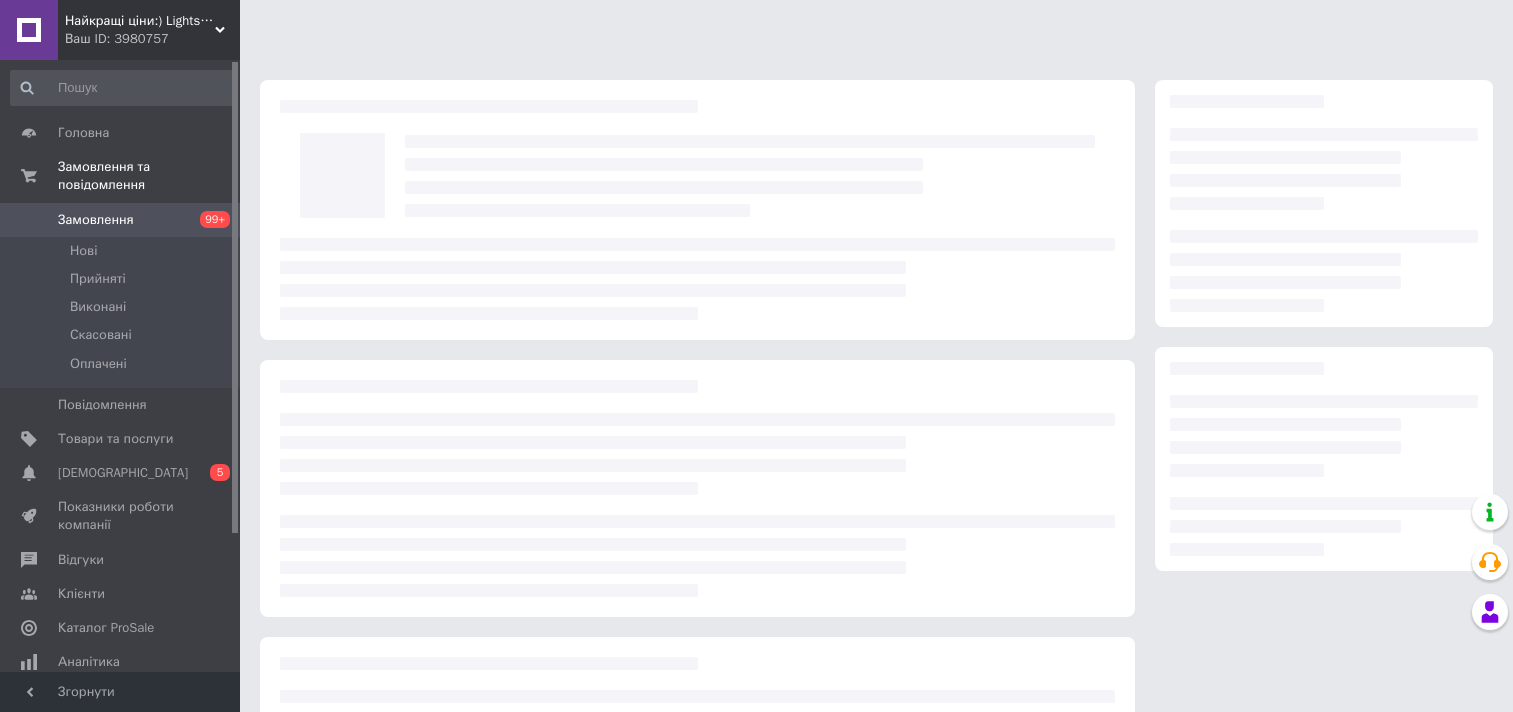 scroll, scrollTop: 0, scrollLeft: 0, axis: both 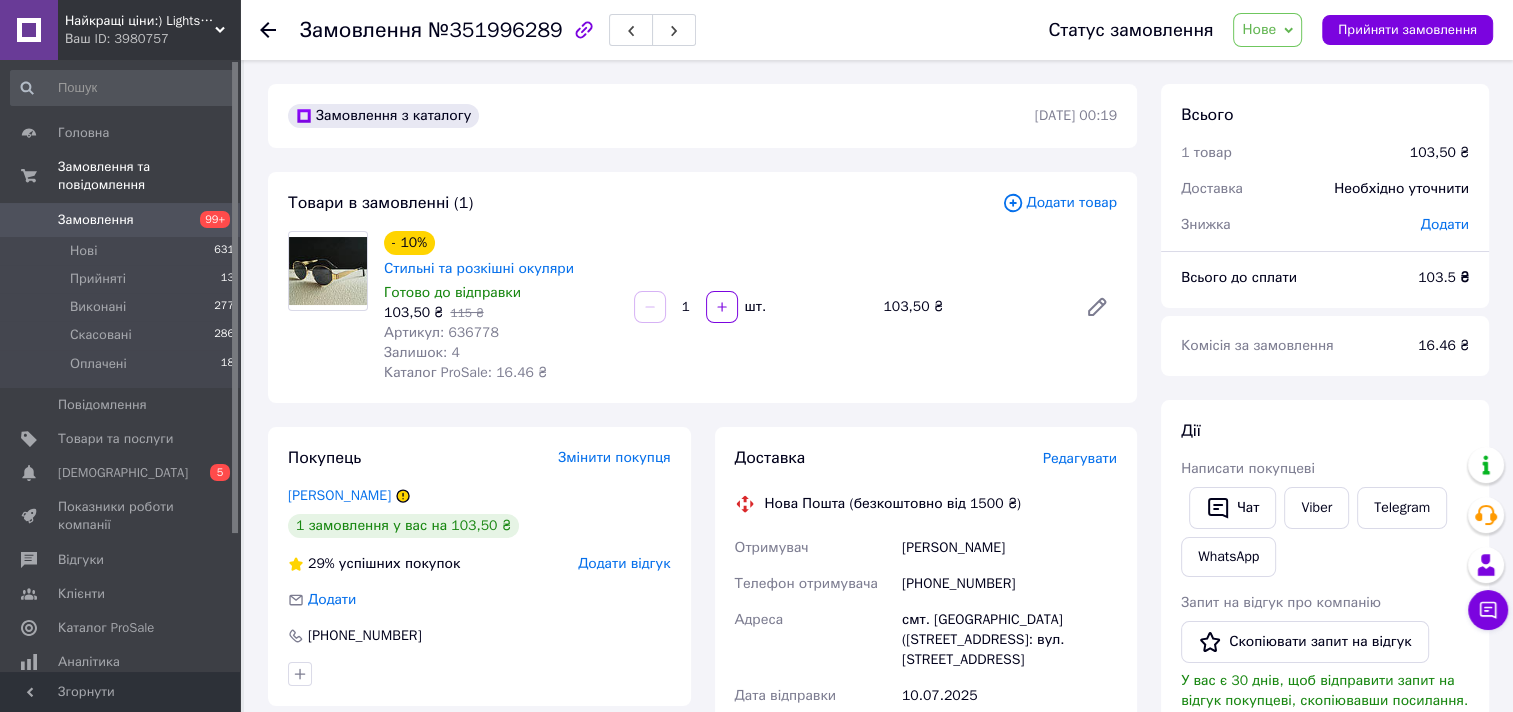 click on "Замовлення" at bounding box center (121, 220) 